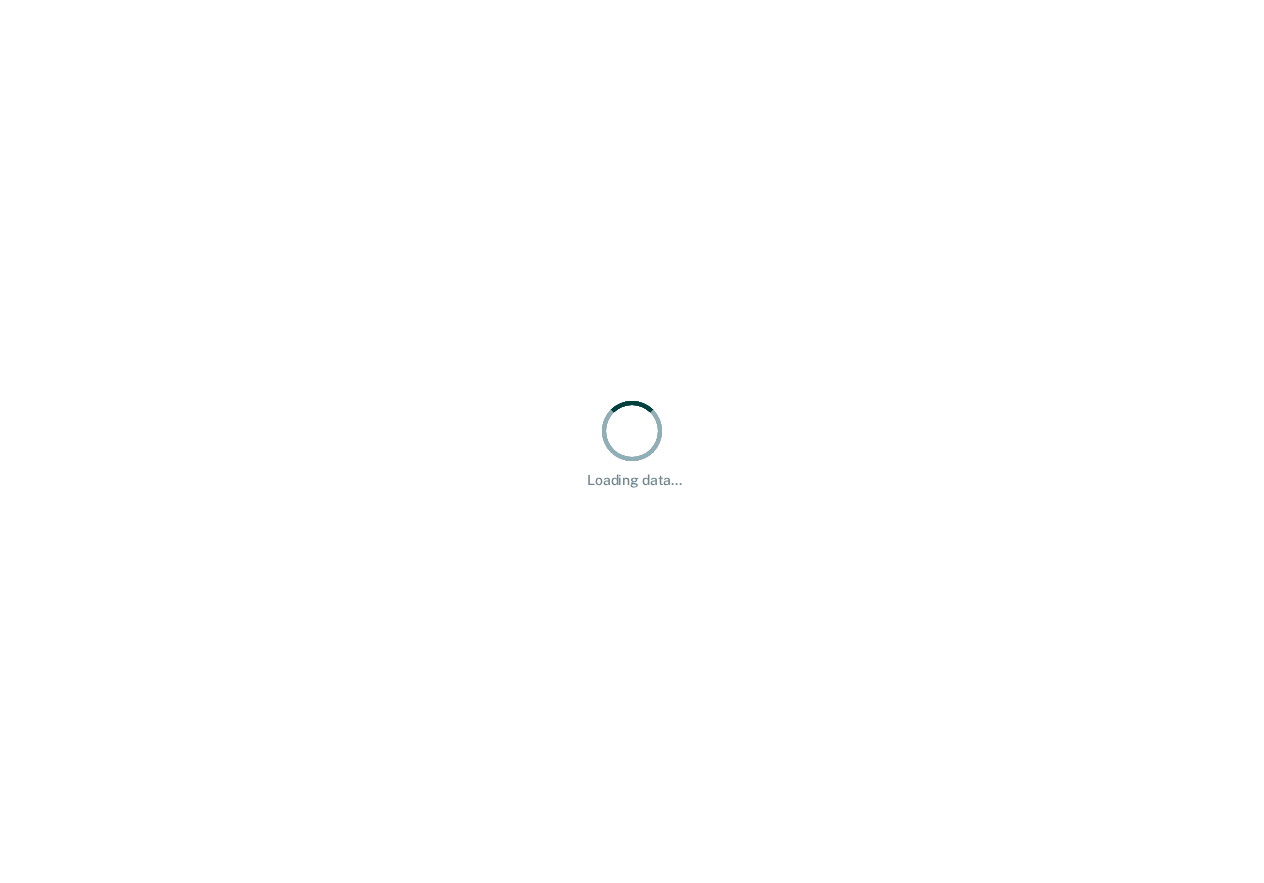 scroll, scrollTop: 0, scrollLeft: 0, axis: both 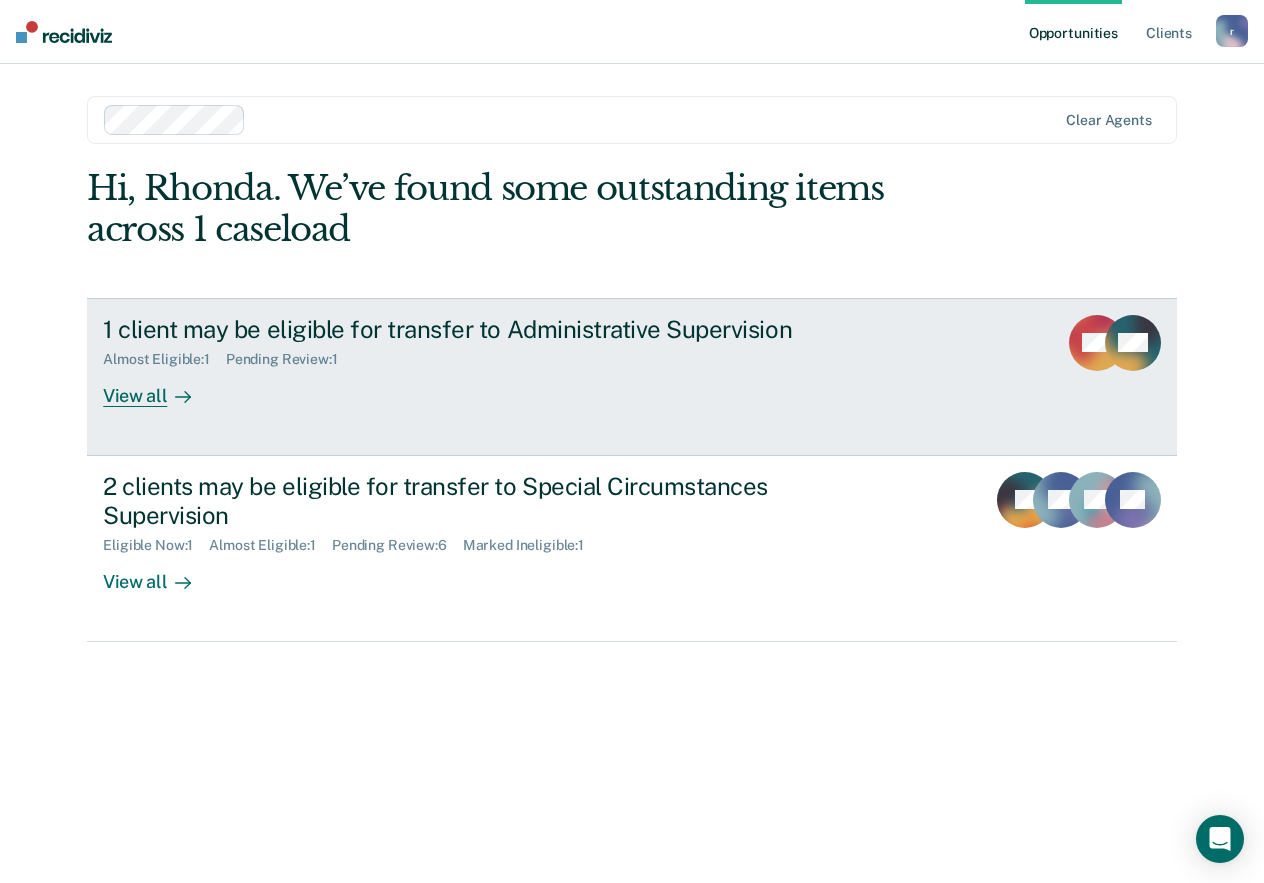 click on "1 client may be eligible for transfer to Administrative Supervision Almost Eligible : 1 Pending Review : 1 View all MD MC" at bounding box center [632, 377] 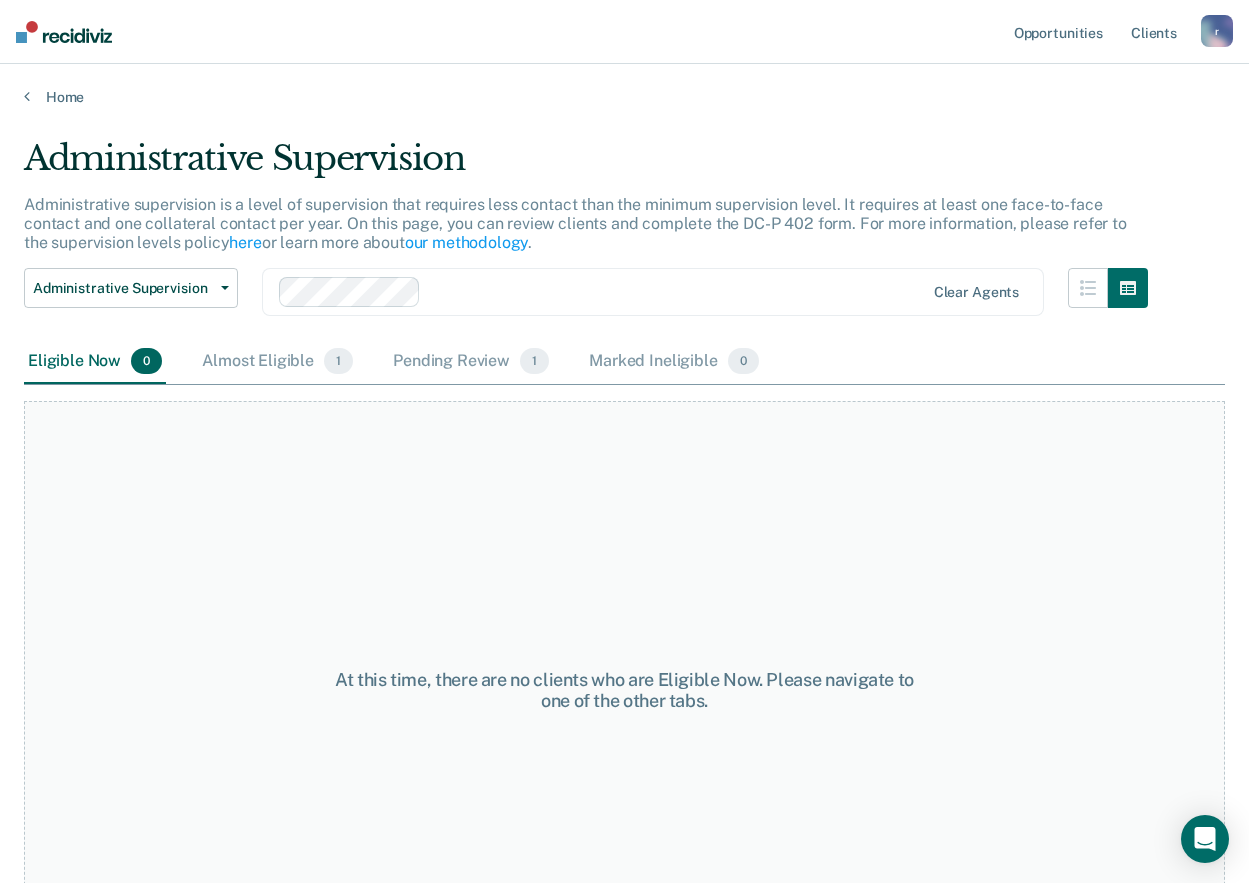 click on "At this time, there are no clients who are Eligible Now. Please navigate to one of the other tabs." at bounding box center (624, 690) 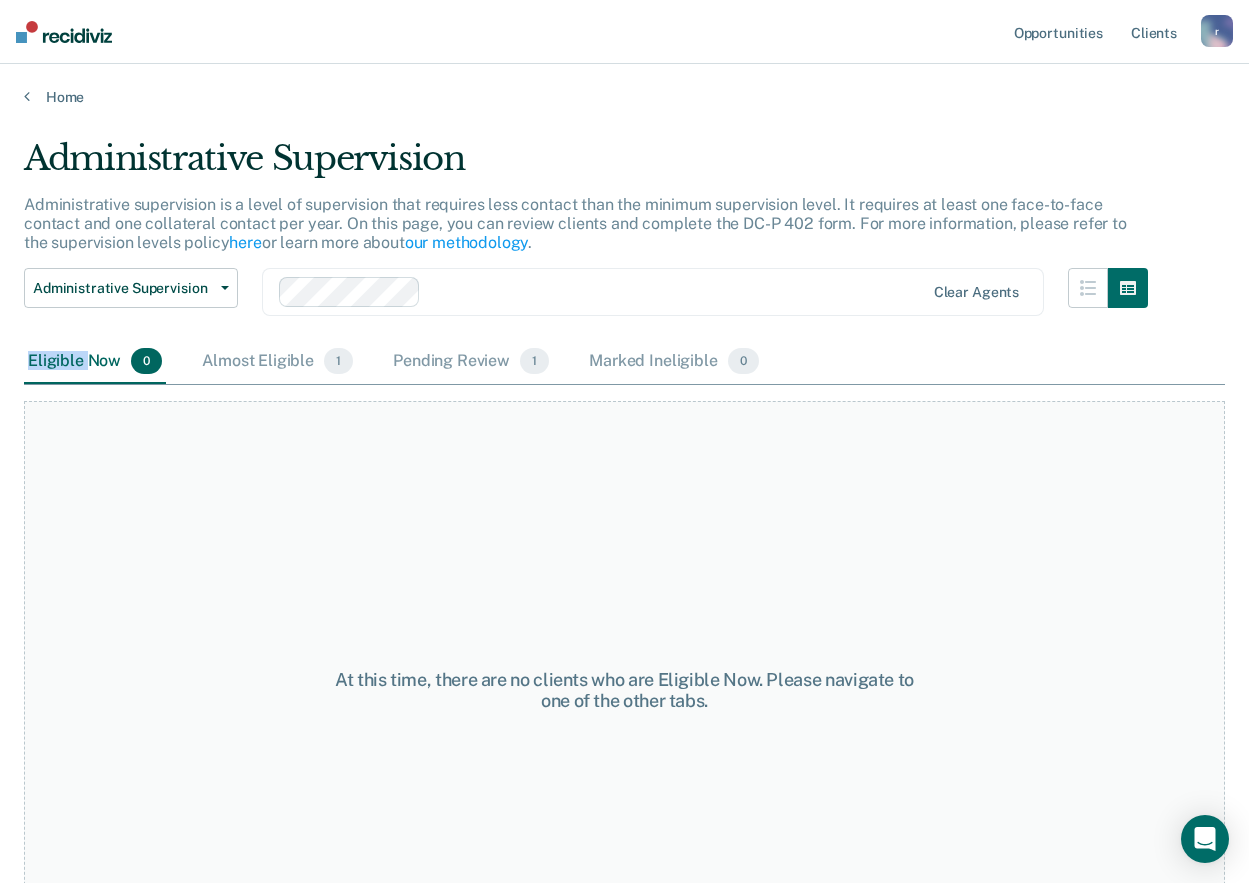 click on "Eligible Now 0" at bounding box center [95, 362] 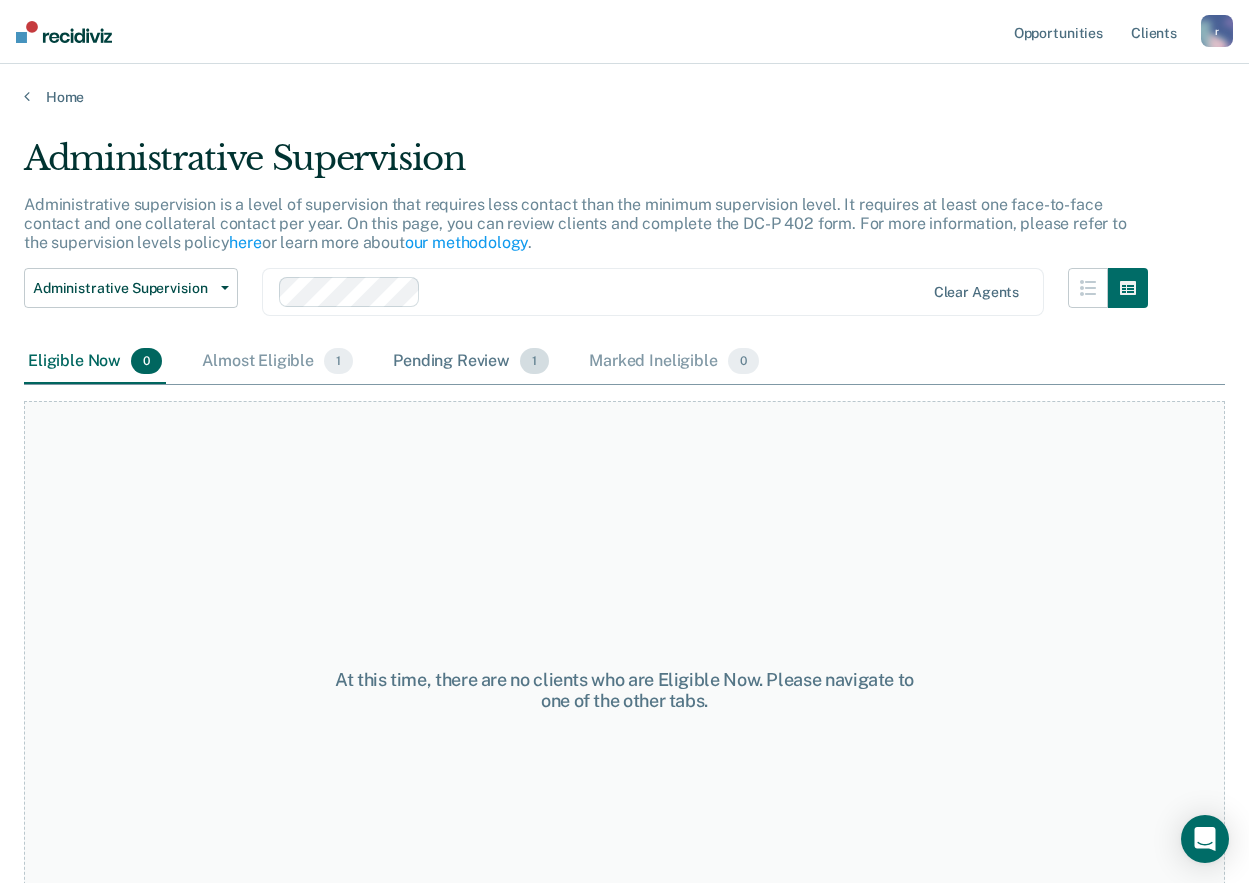 click on "Pending Review 1" at bounding box center (471, 362) 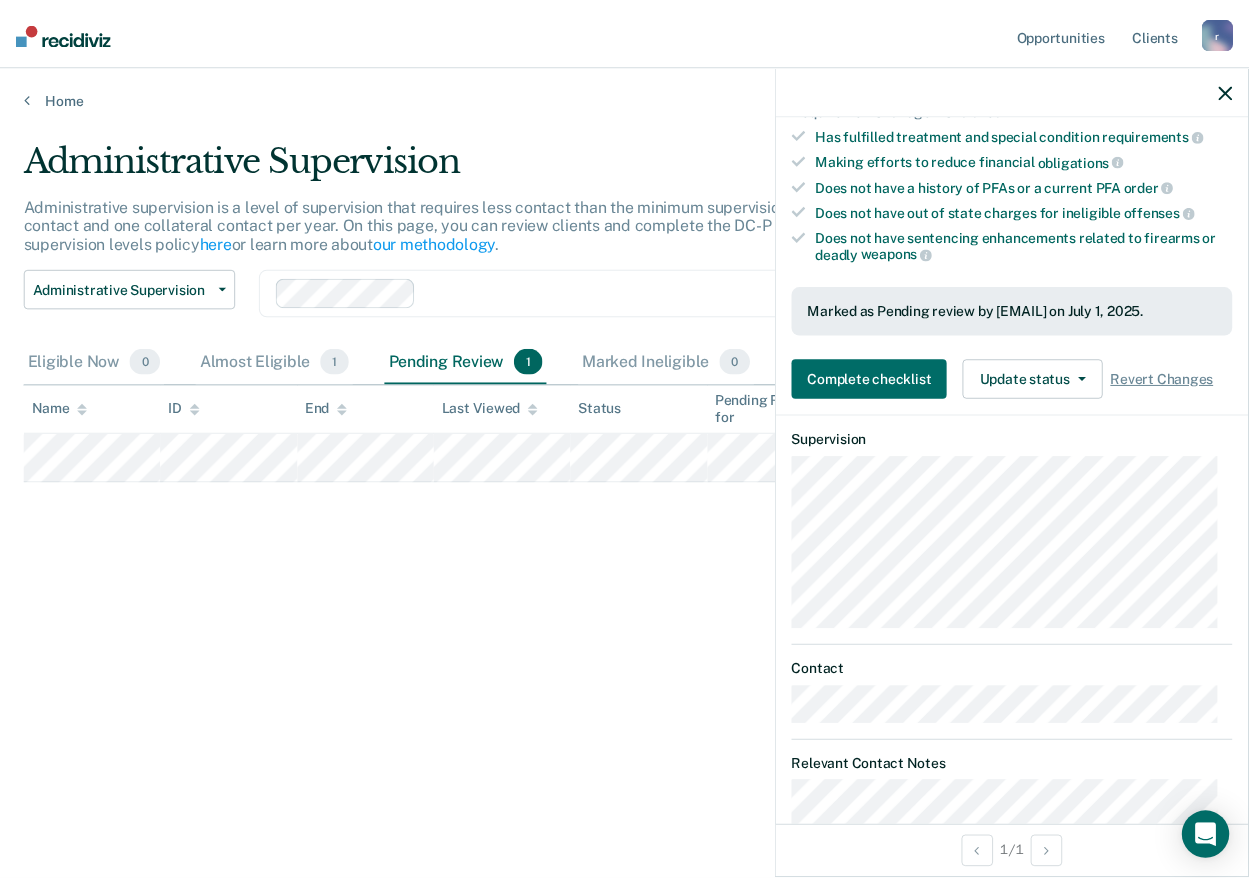 scroll, scrollTop: 382, scrollLeft: 0, axis: vertical 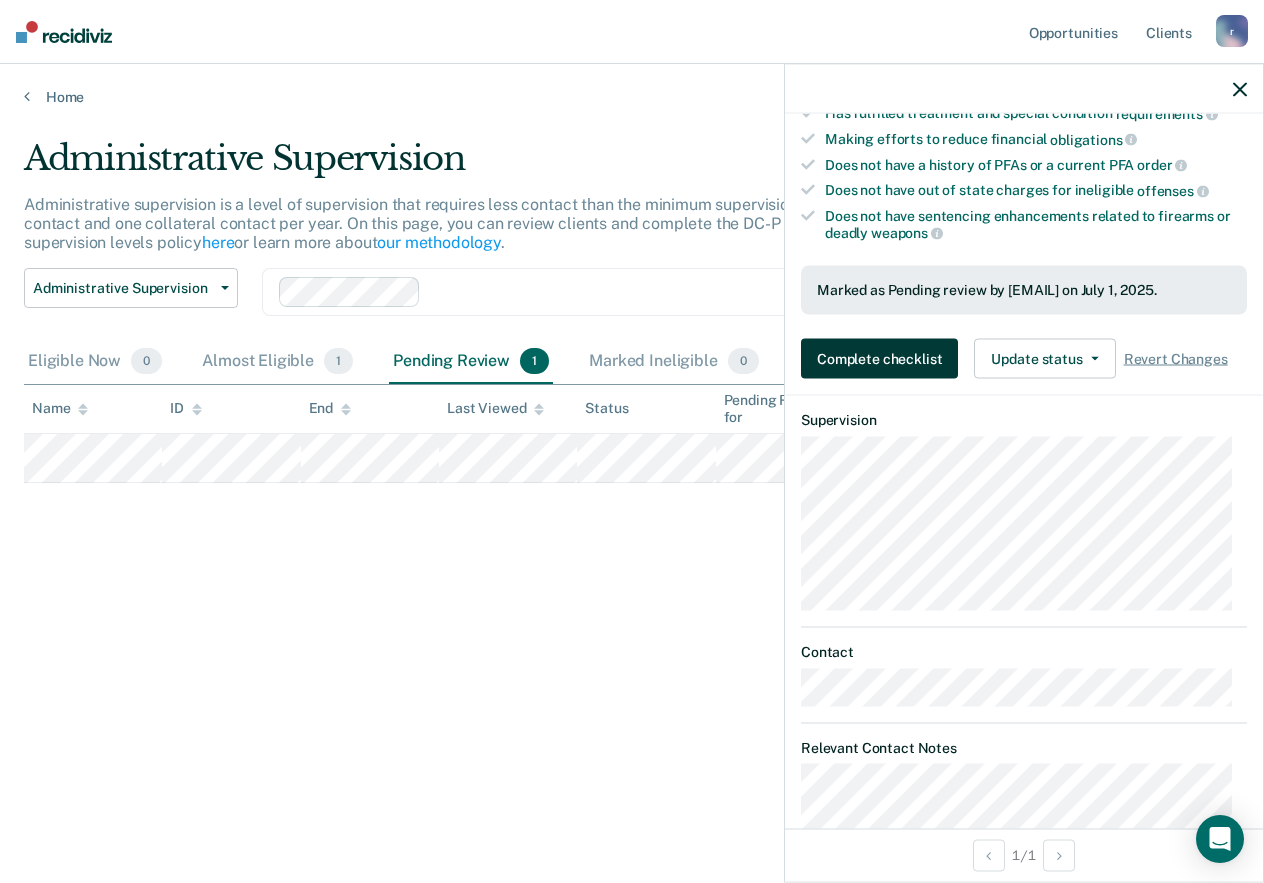 click on "Complete checklist" at bounding box center [879, 359] 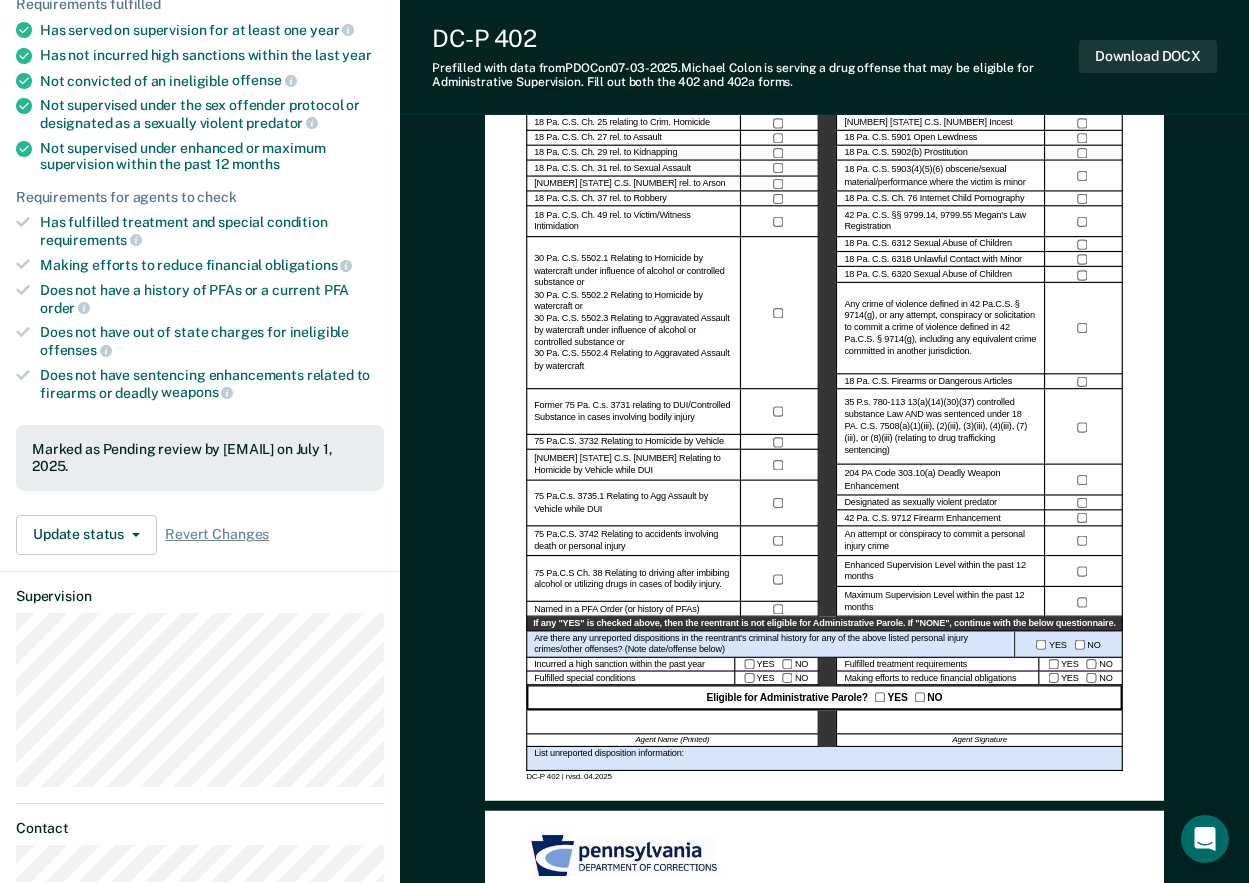 scroll, scrollTop: 267, scrollLeft: 0, axis: vertical 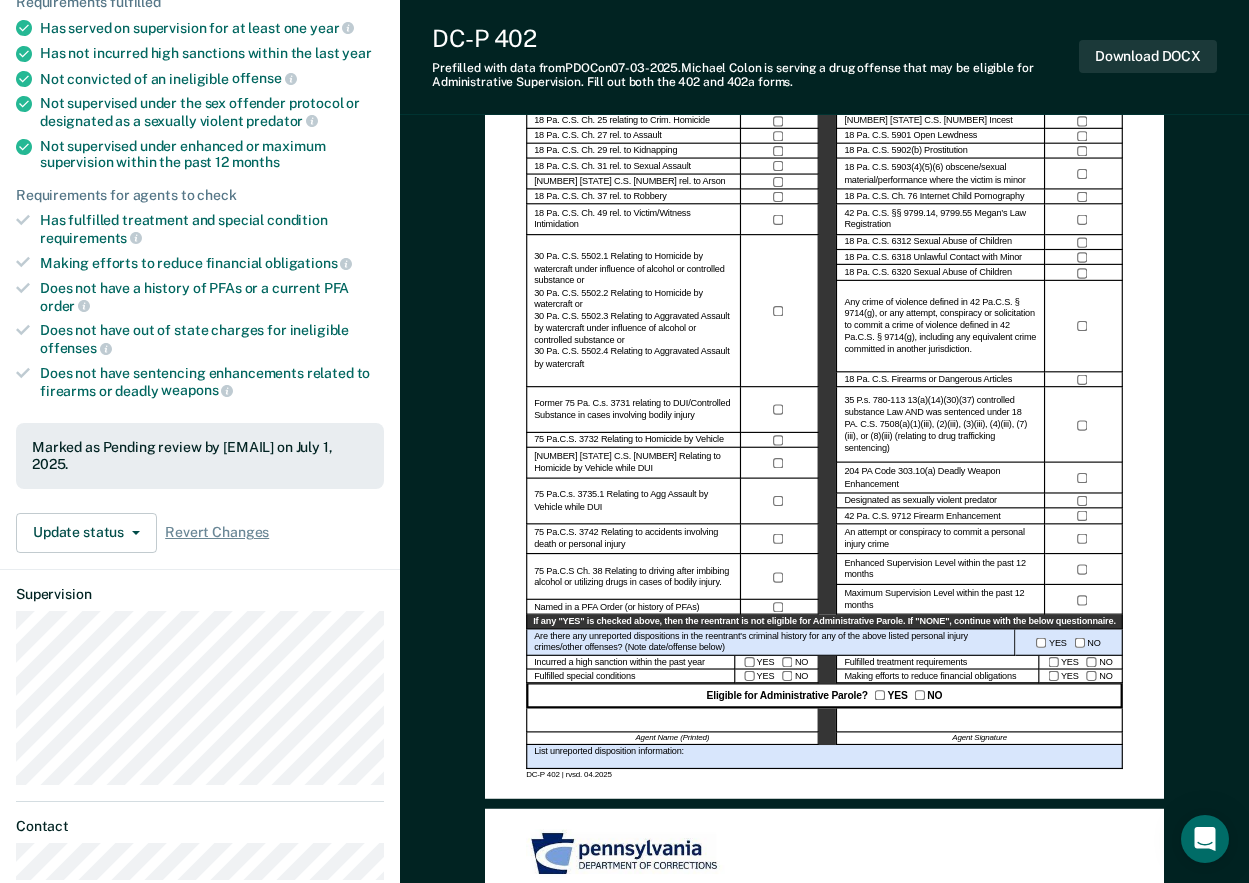 click at bounding box center [672, 720] 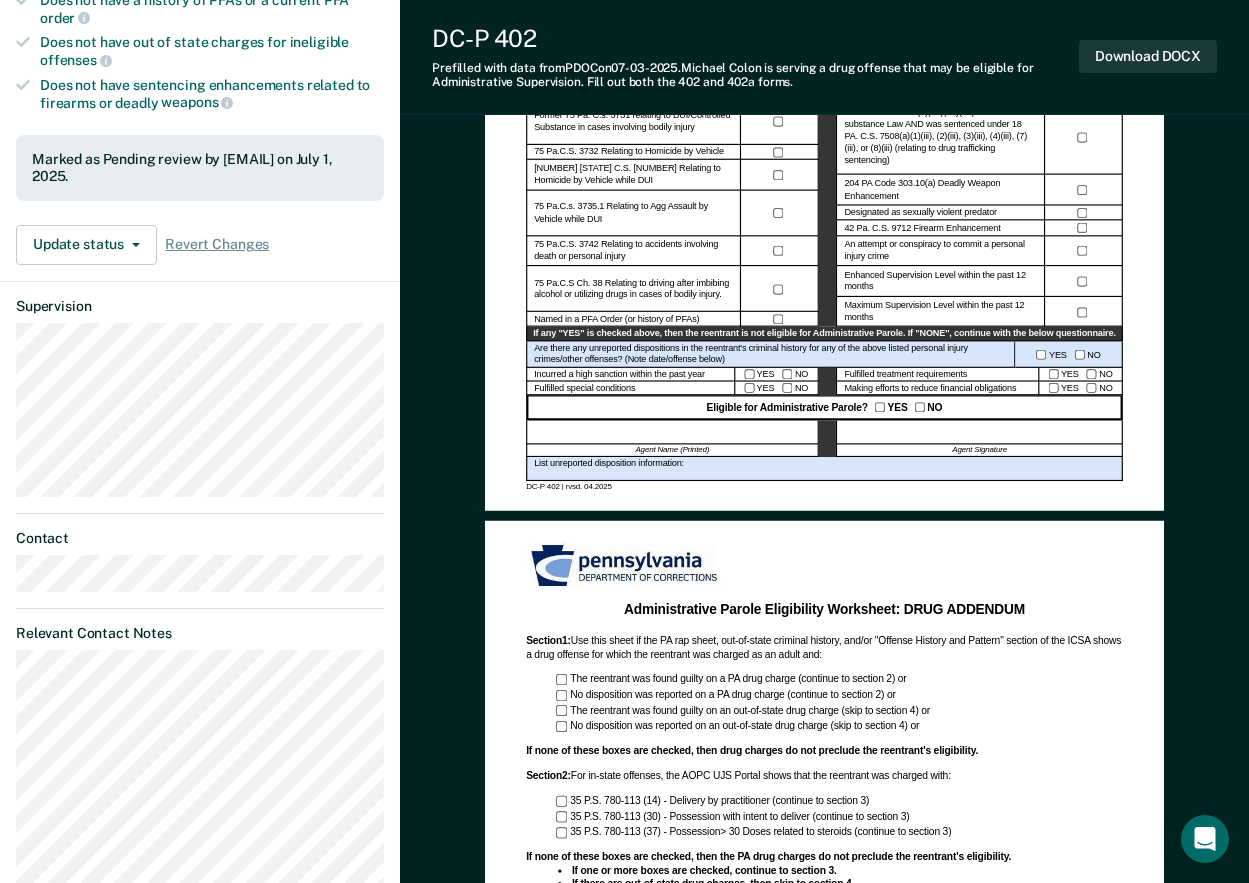 scroll, scrollTop: 563, scrollLeft: 0, axis: vertical 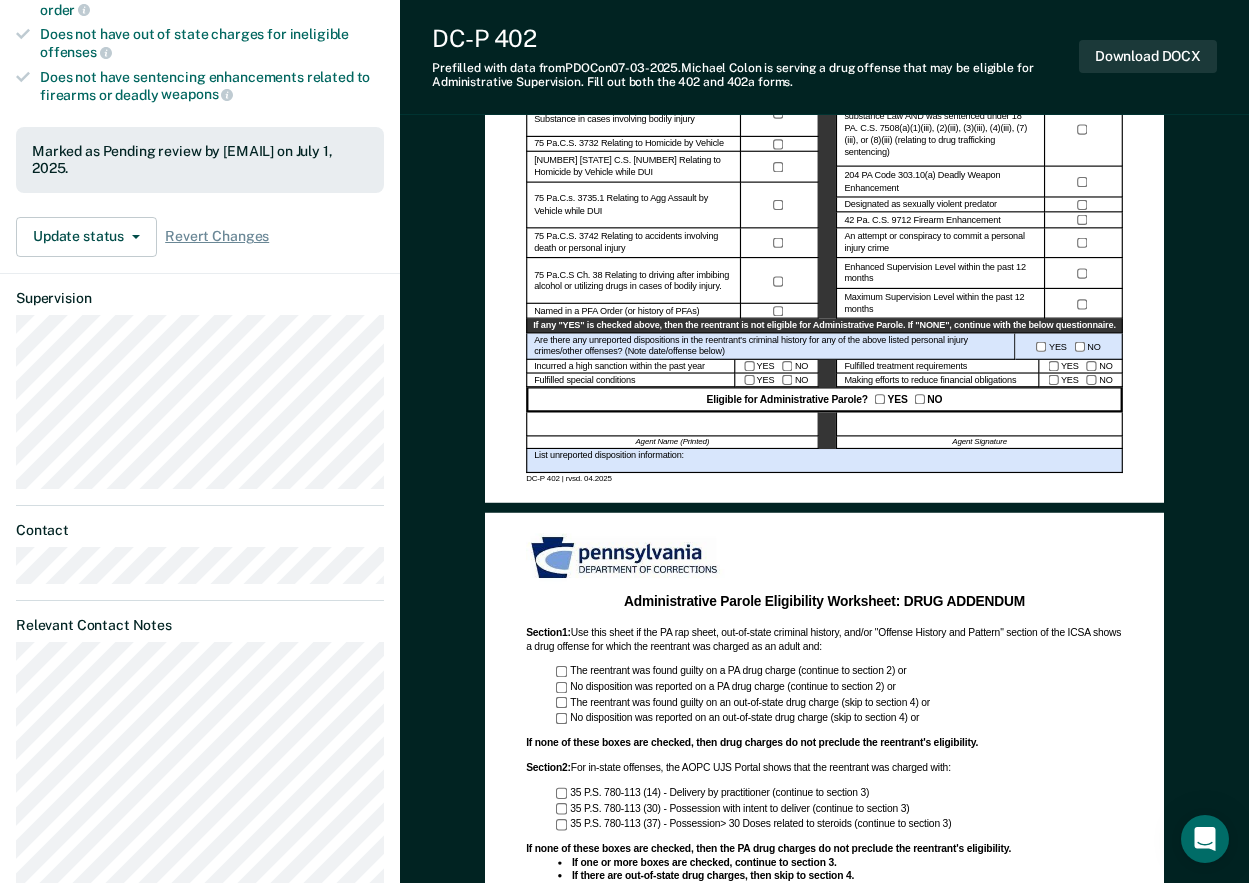 click at bounding box center [672, 424] 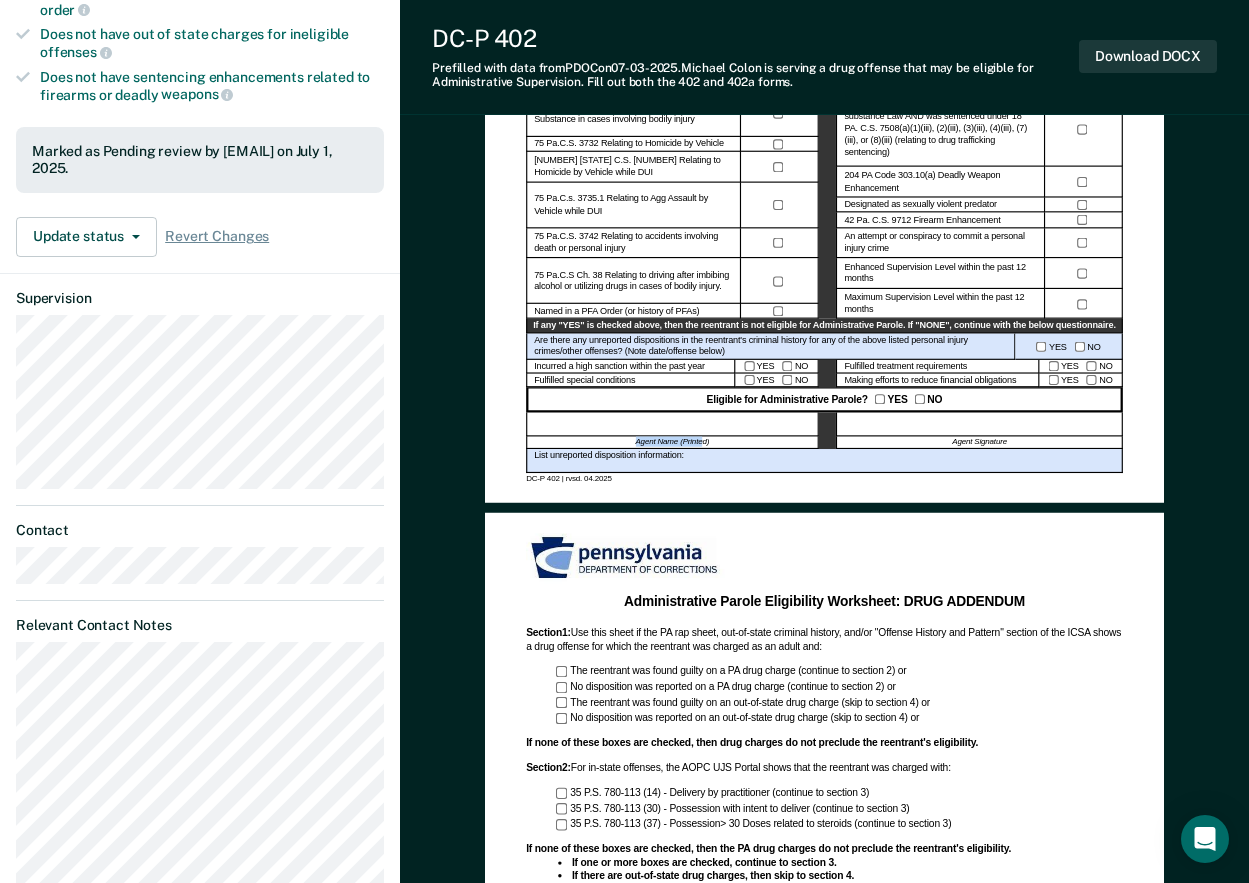 click on "Eligible for Administrative Parole? YES NO Agent Name (Printed) Agent Signature List unreported disposition information:" at bounding box center [824, 430] 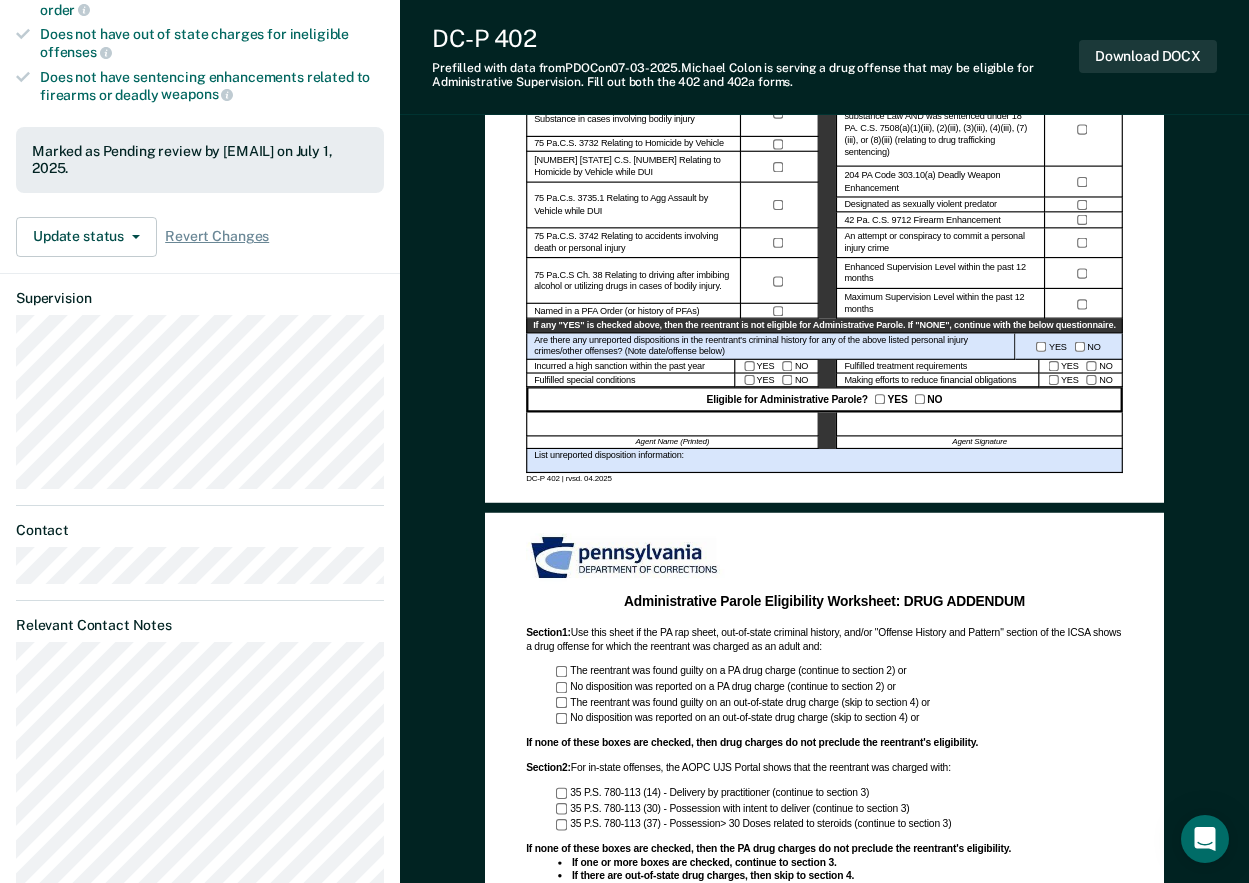 drag, startPoint x: 703, startPoint y: 433, endPoint x: 609, endPoint y: 406, distance: 97.80082 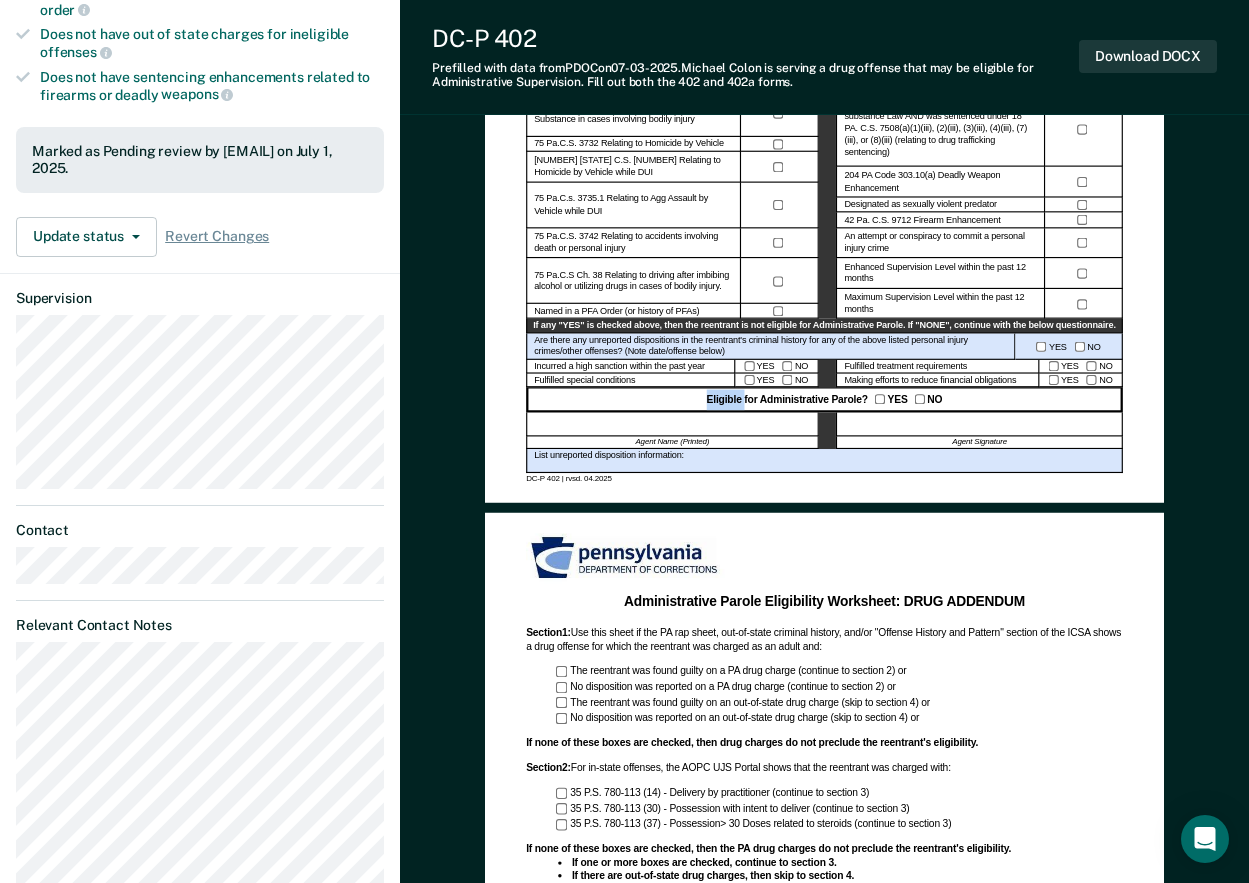 click on "Eligible for Administrative Parole? YES NO" at bounding box center (824, 399) 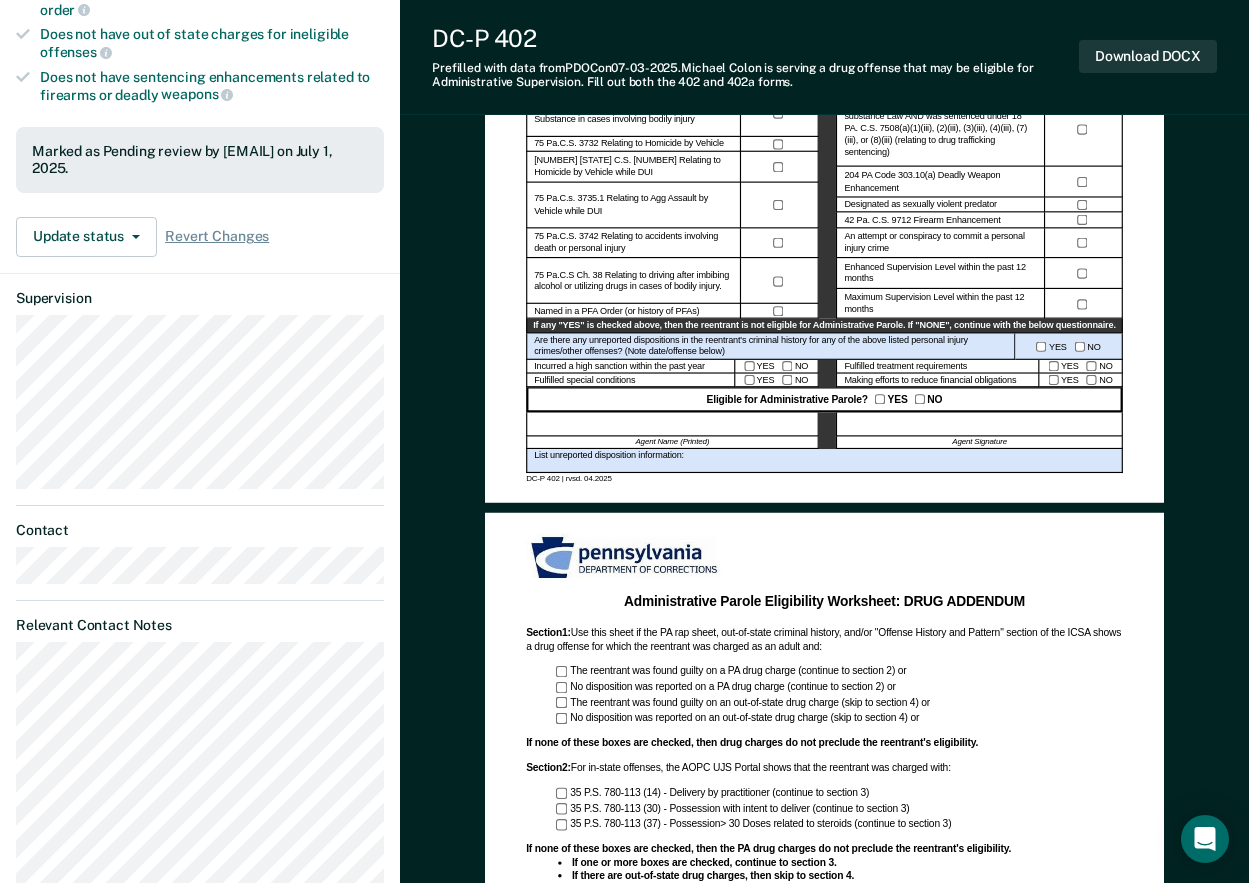 click on "Eligible for Administrative Parole? YES NO" at bounding box center [824, 399] 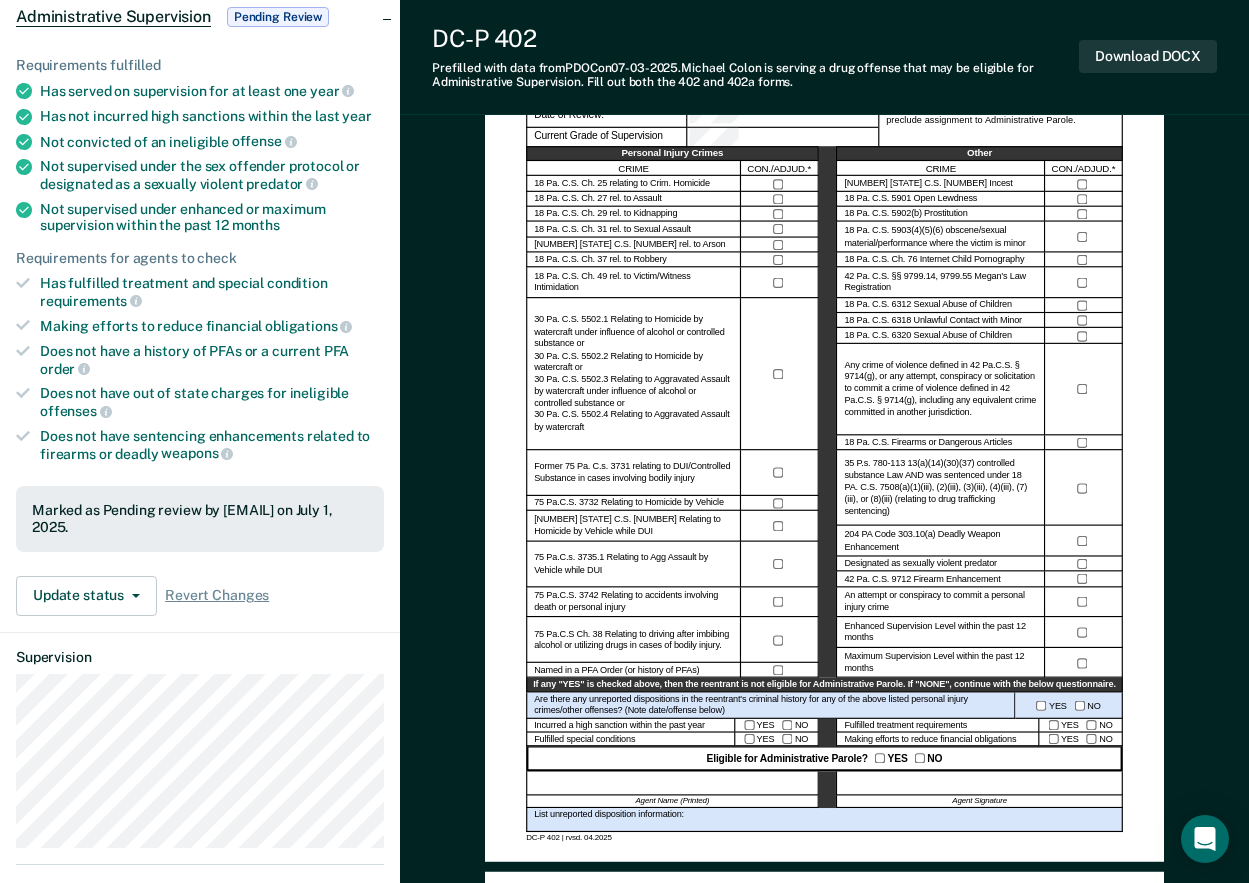 scroll, scrollTop: 132, scrollLeft: 0, axis: vertical 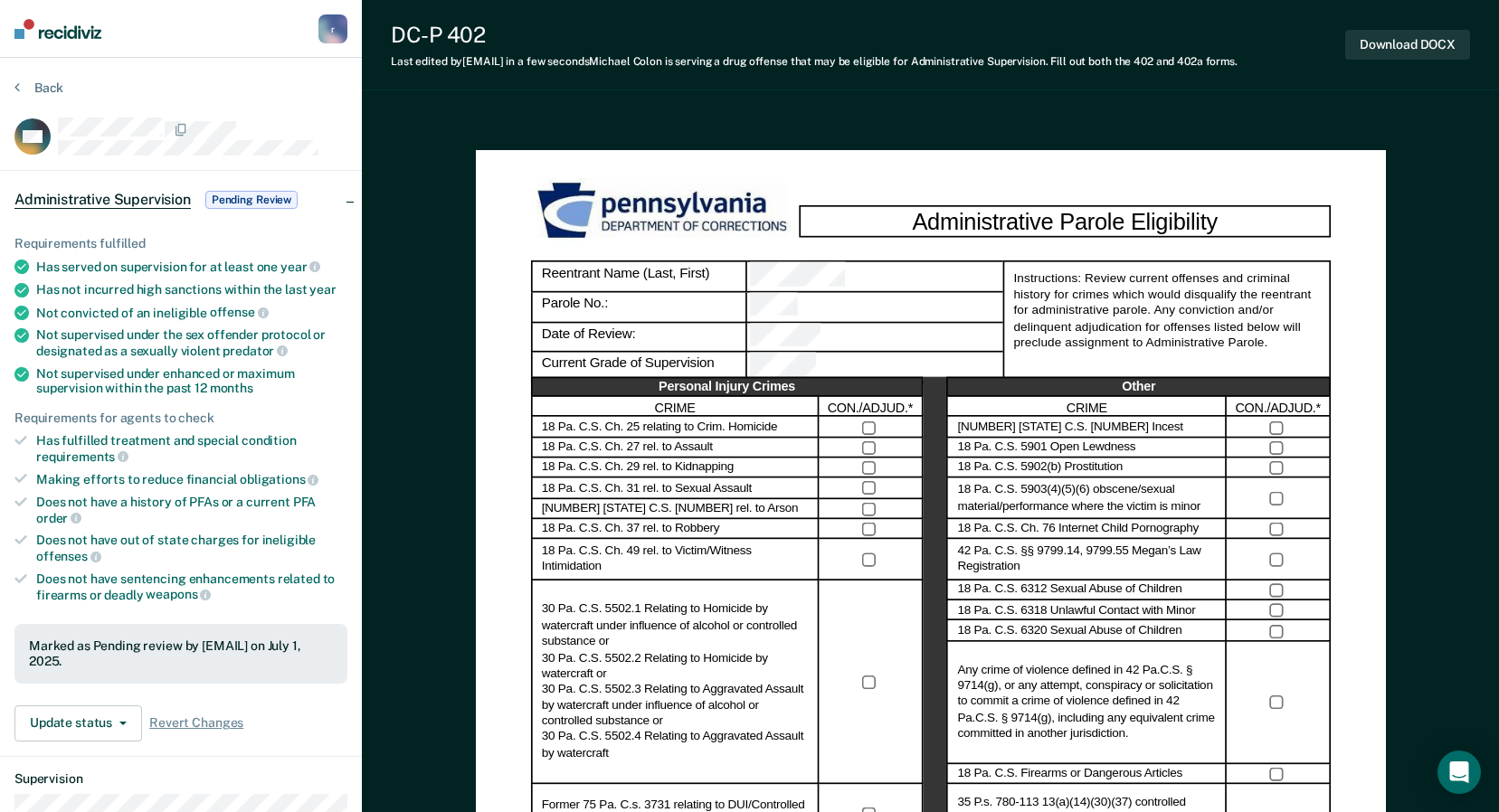 click on "Does not have out of state charges for ineligible" at bounding box center (192, 267) 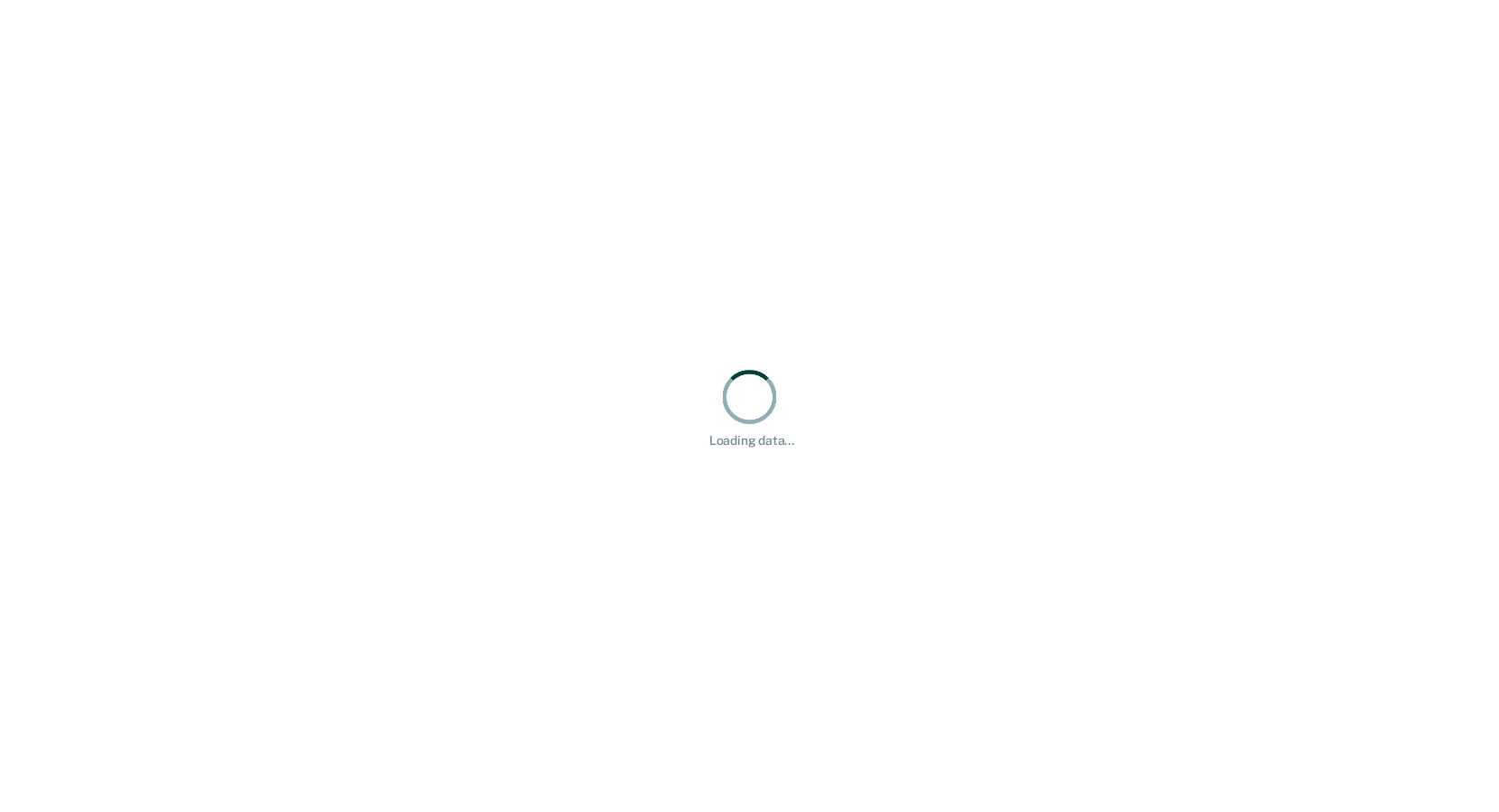 scroll, scrollTop: 0, scrollLeft: 0, axis: both 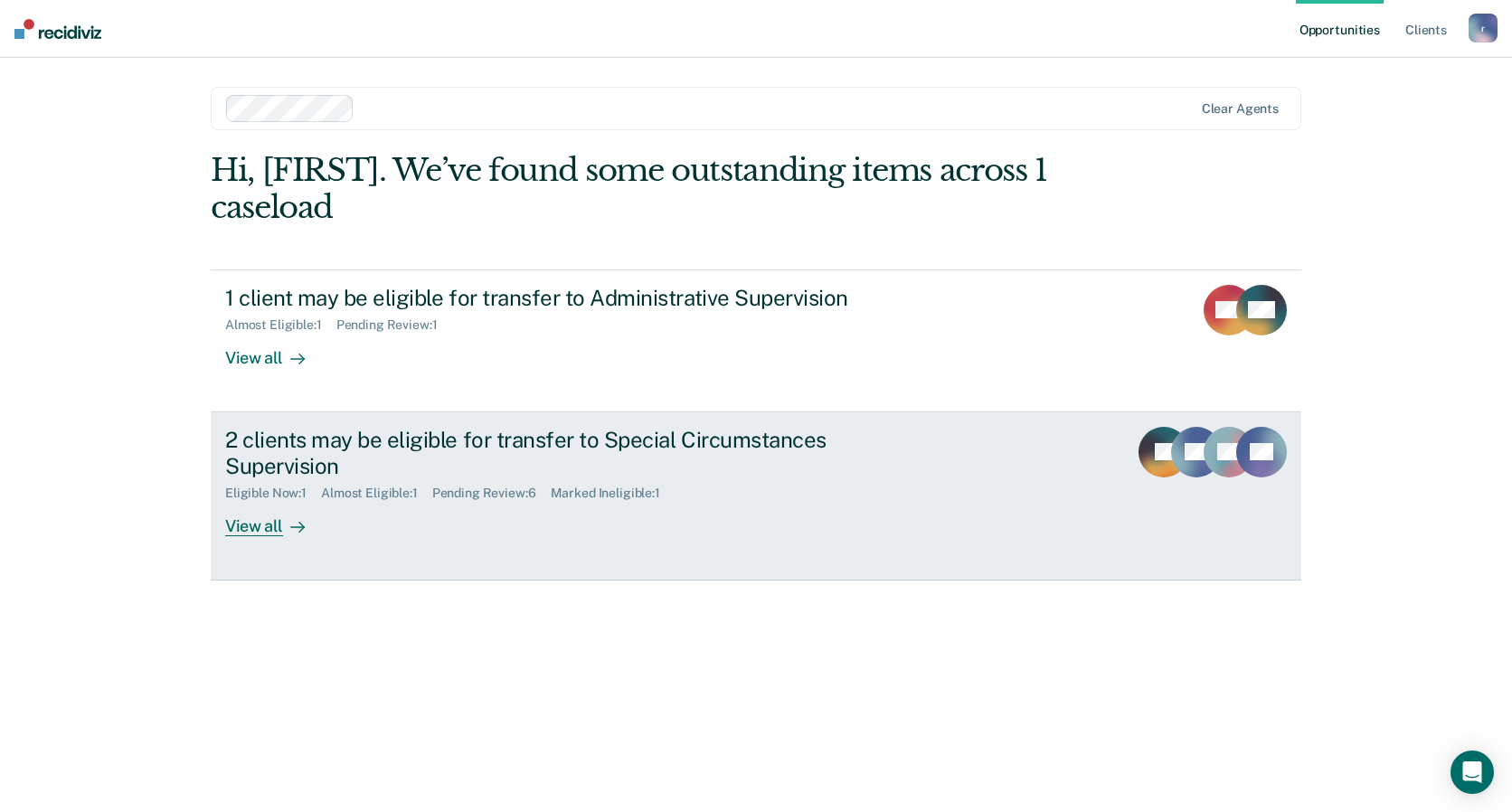 click on "View all" at bounding box center [276, 518] 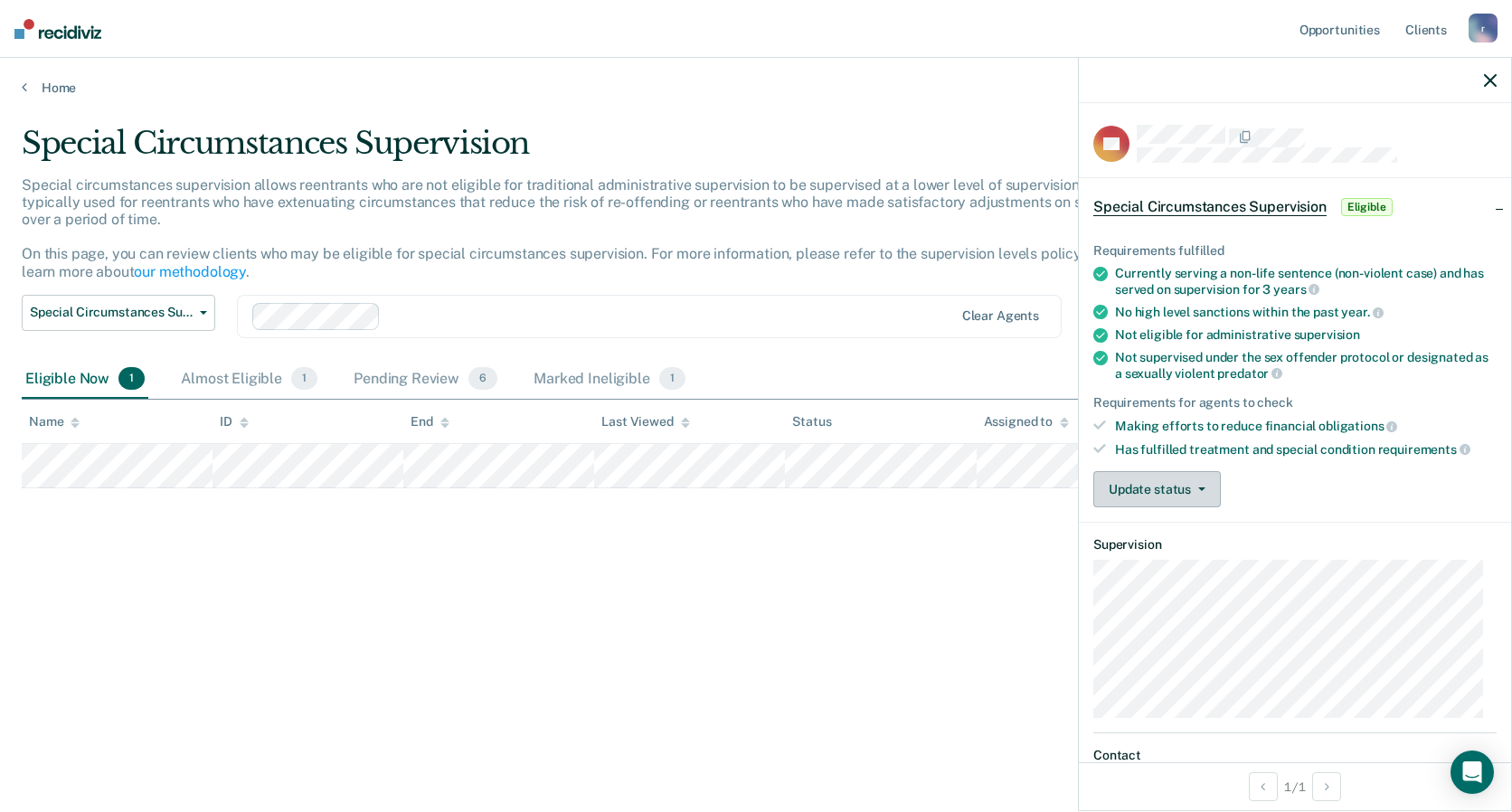 click on "Update status" at bounding box center [1157, 489] 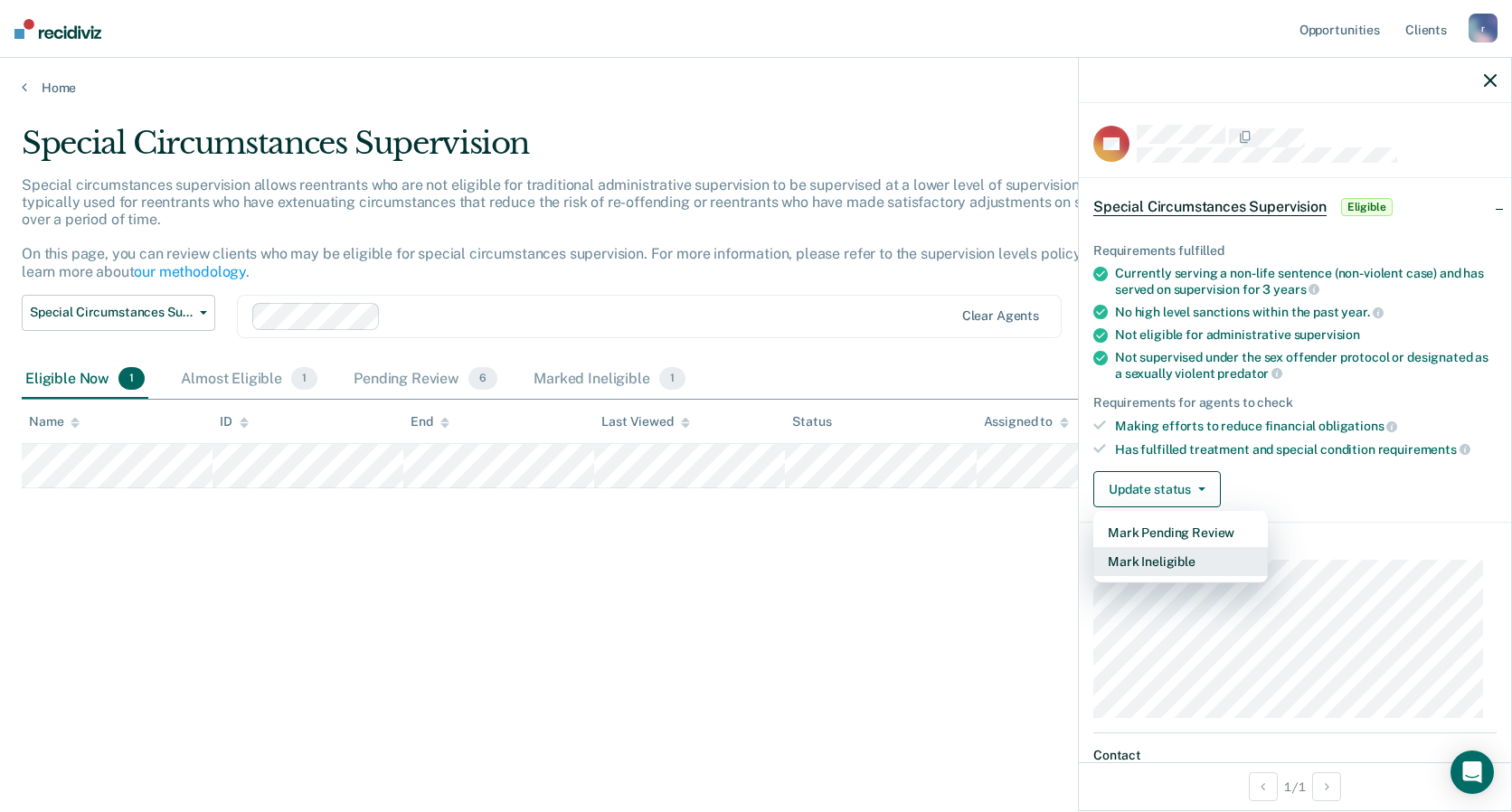 click on "Mark Ineligible" at bounding box center (1180, 562) 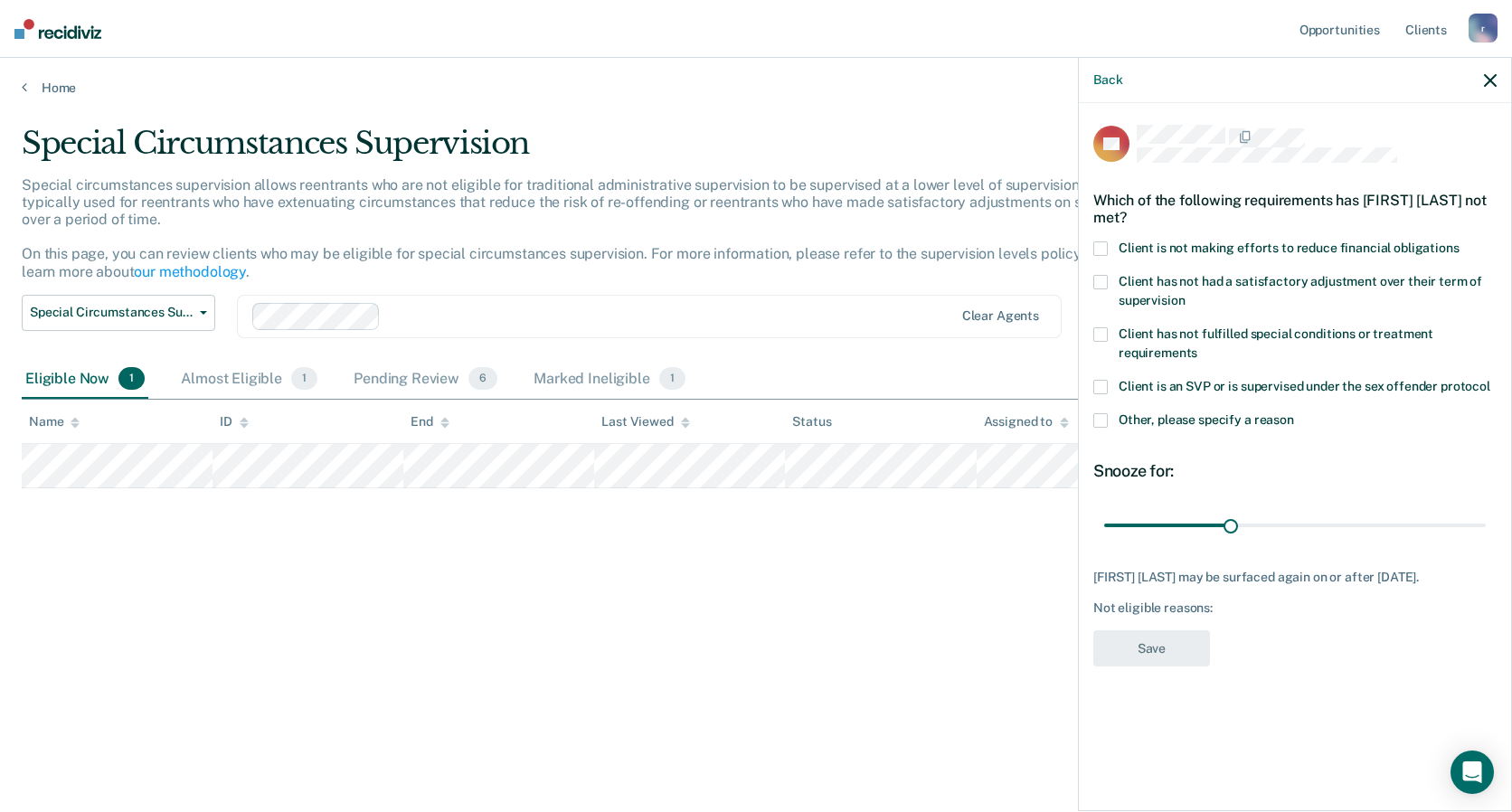 click at bounding box center (1101, 335) 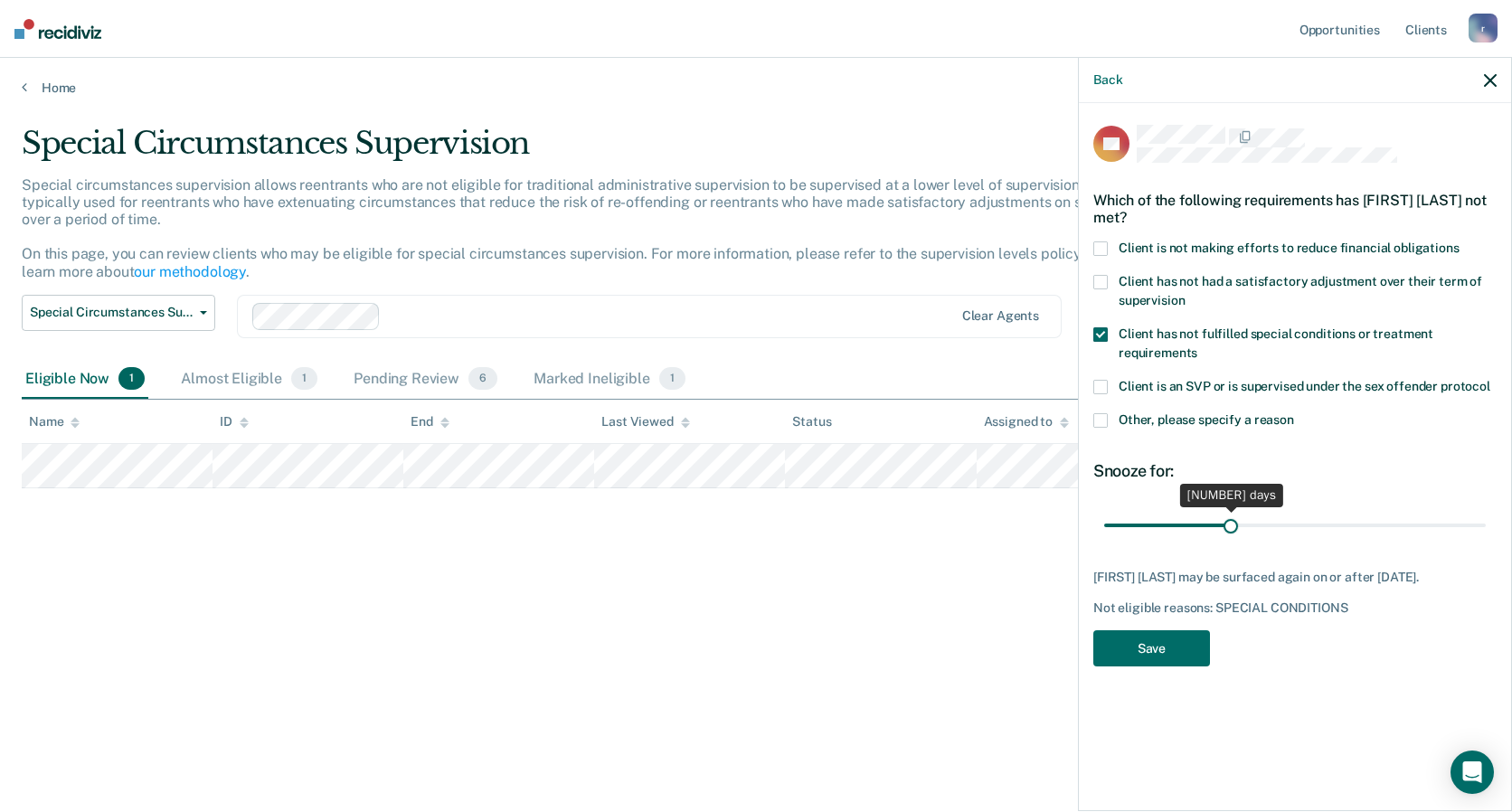 drag, startPoint x: 1231, startPoint y: 522, endPoint x: 1233, endPoint y: 532, distance: 10.19804 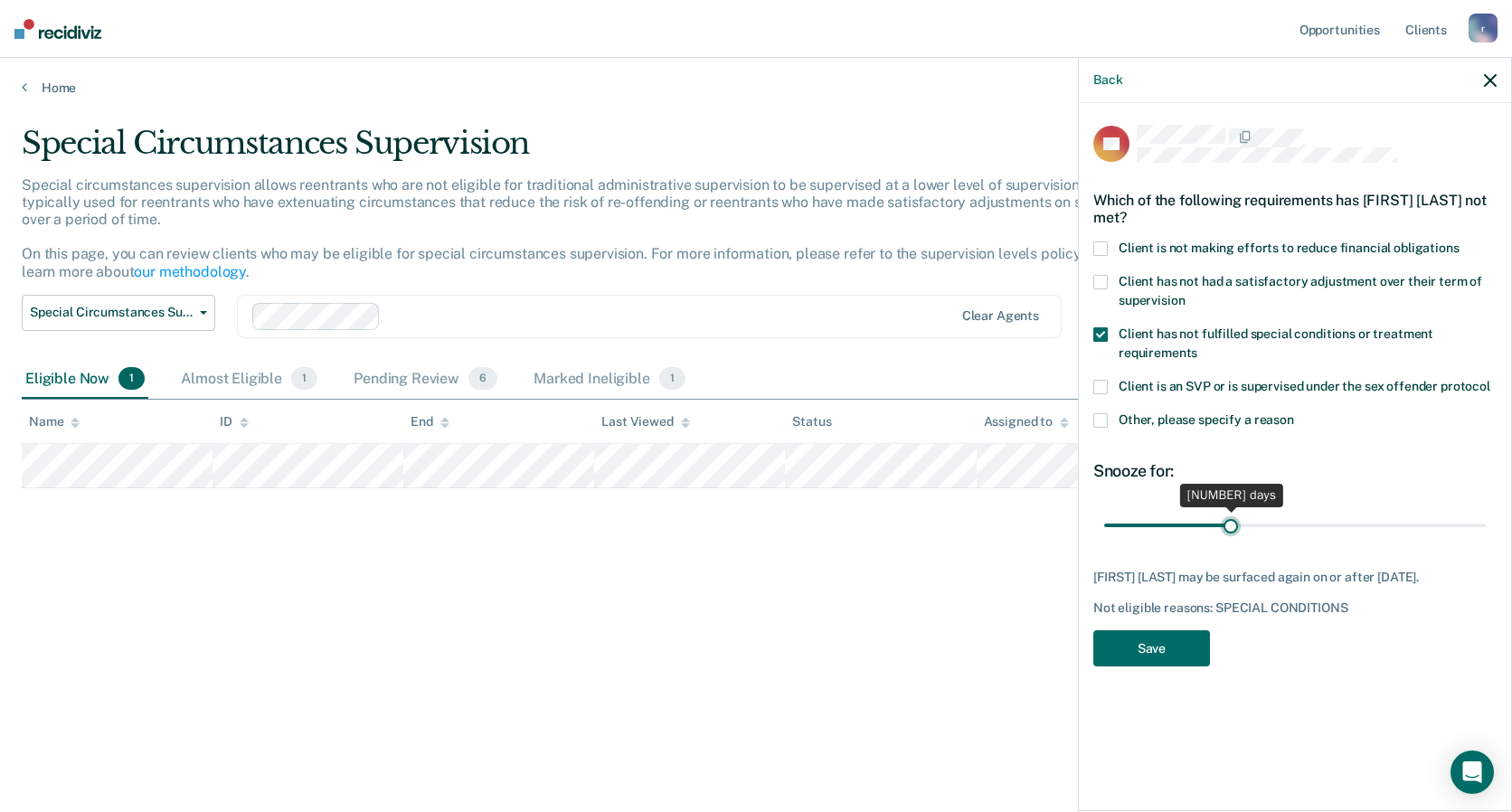 click at bounding box center [1295, 524] 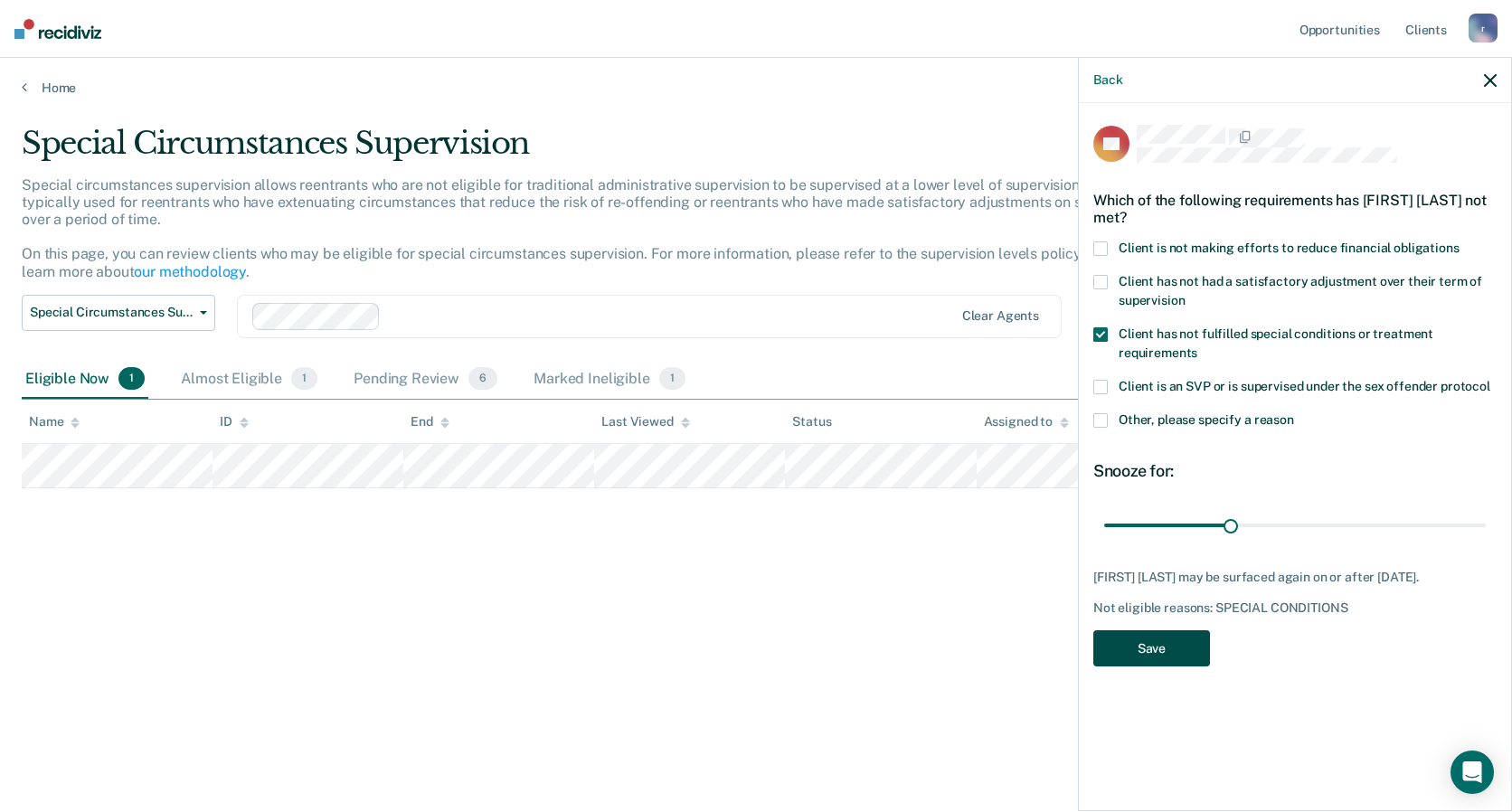 click on "Save" at bounding box center (1151, 648) 